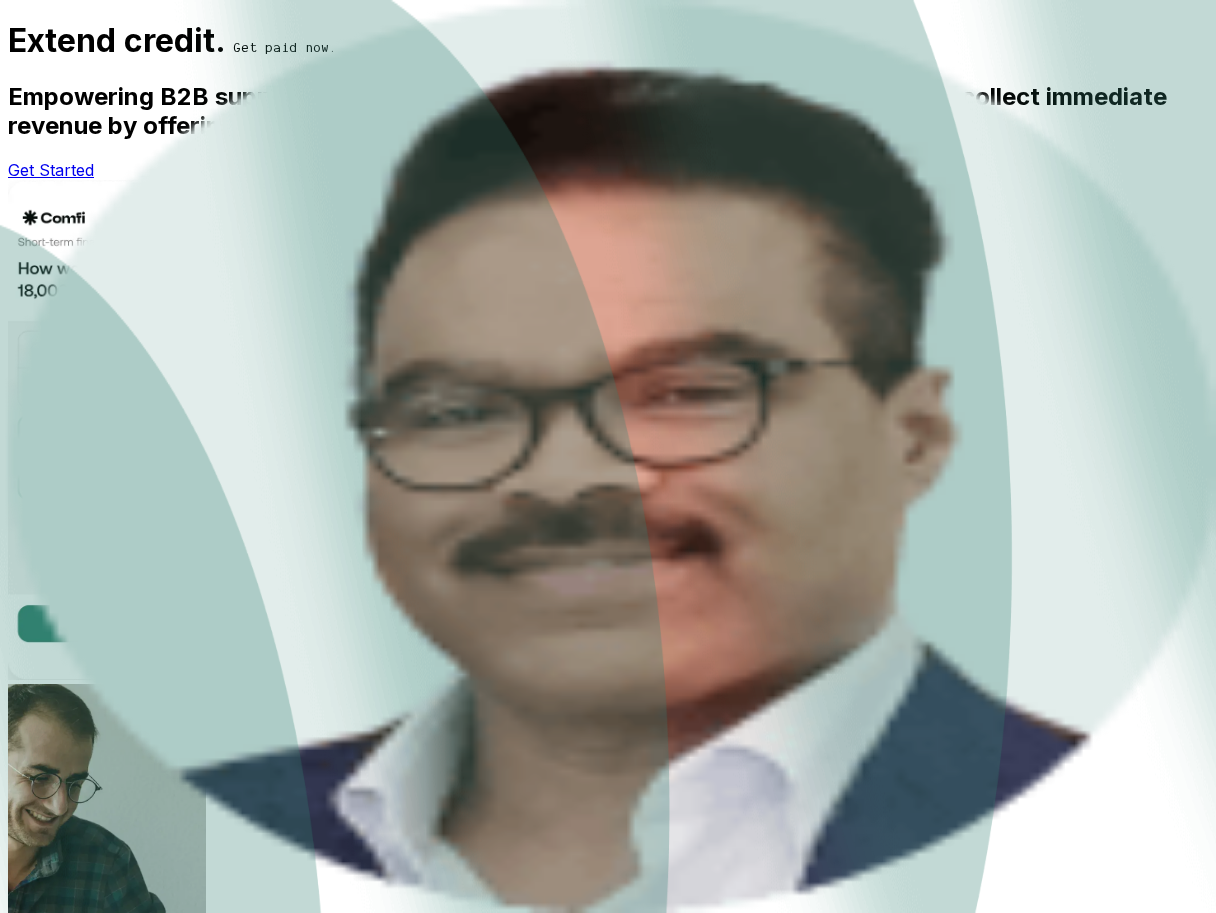 scroll, scrollTop: 0, scrollLeft: 0, axis: both 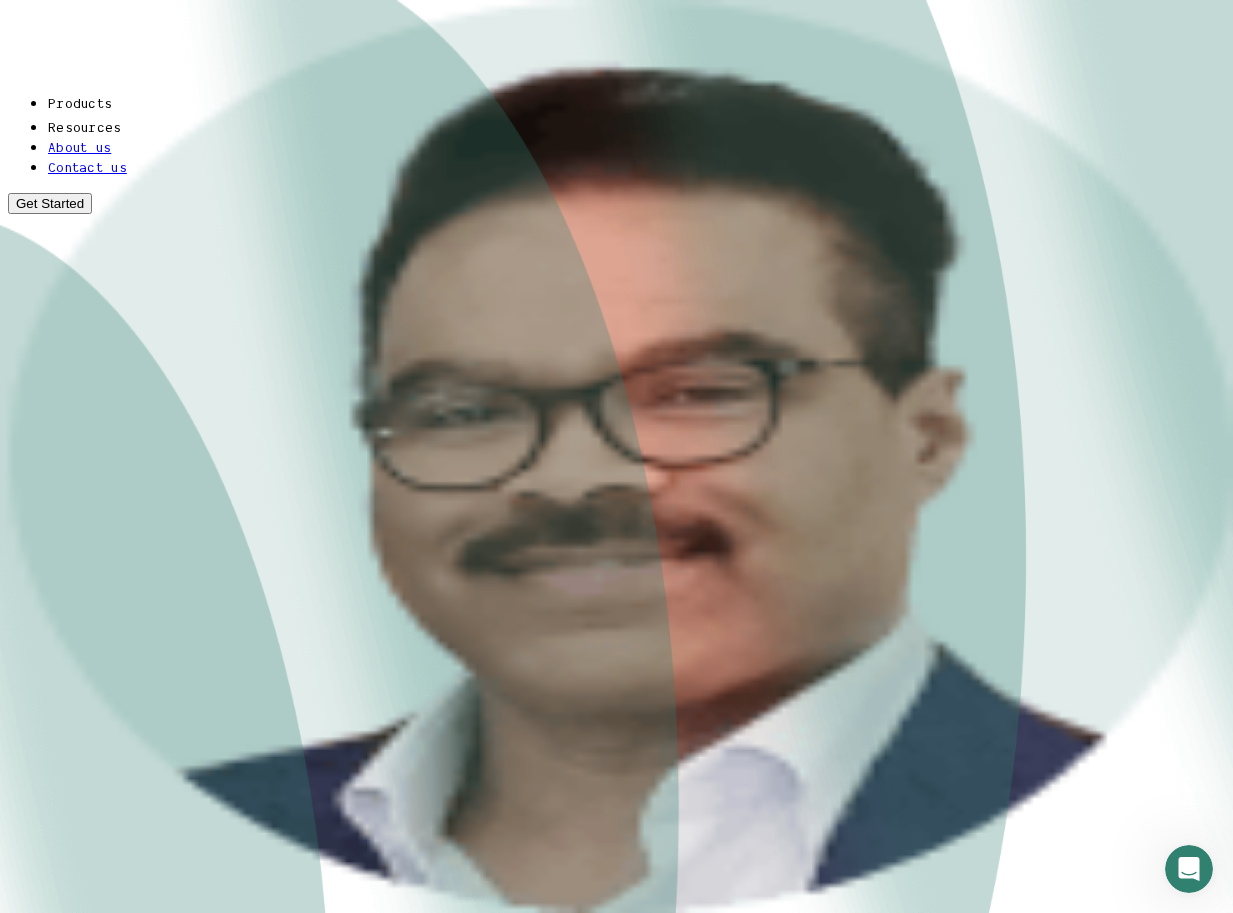 click on "Turn your invoices into cash" at bounding box center [636, 3587] 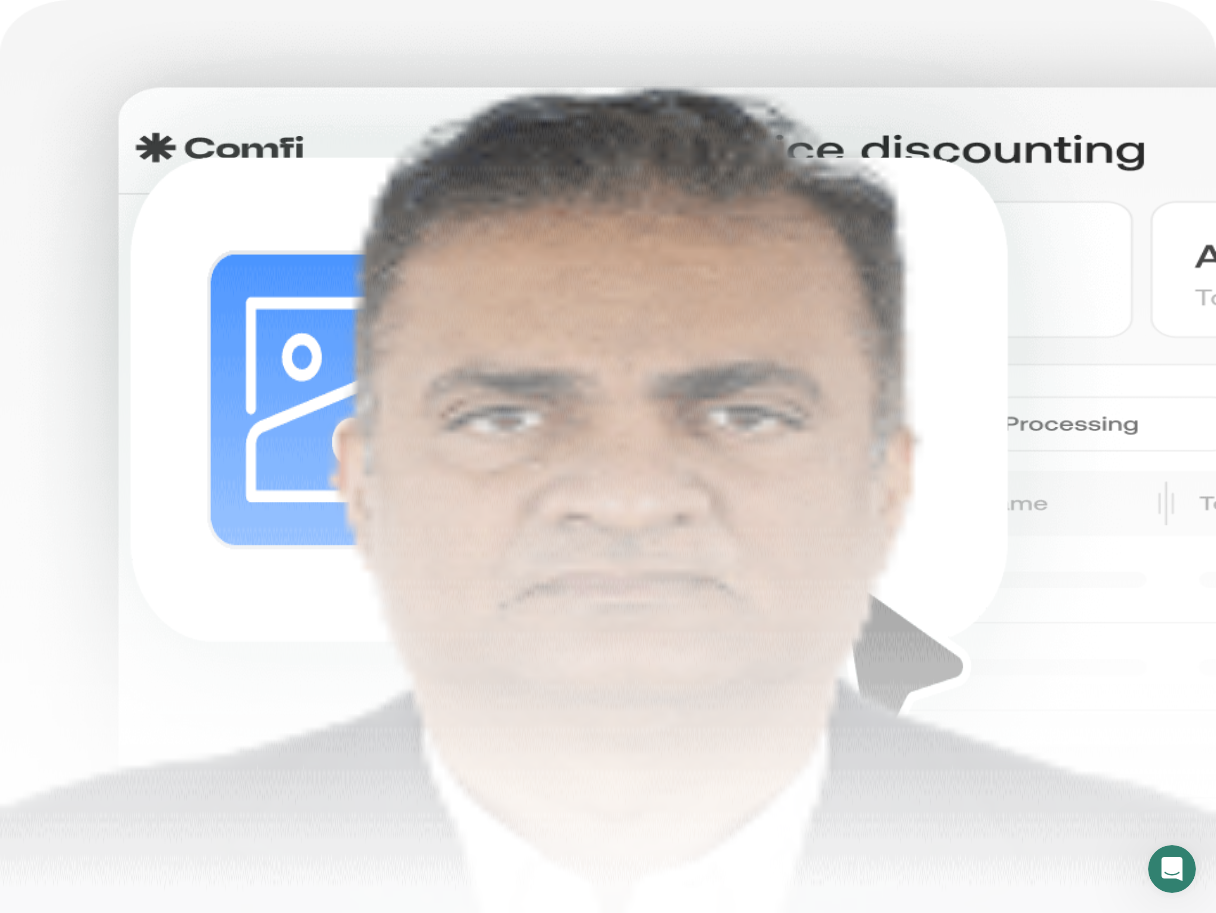 click on "Get Started" at bounding box center [52, 374] 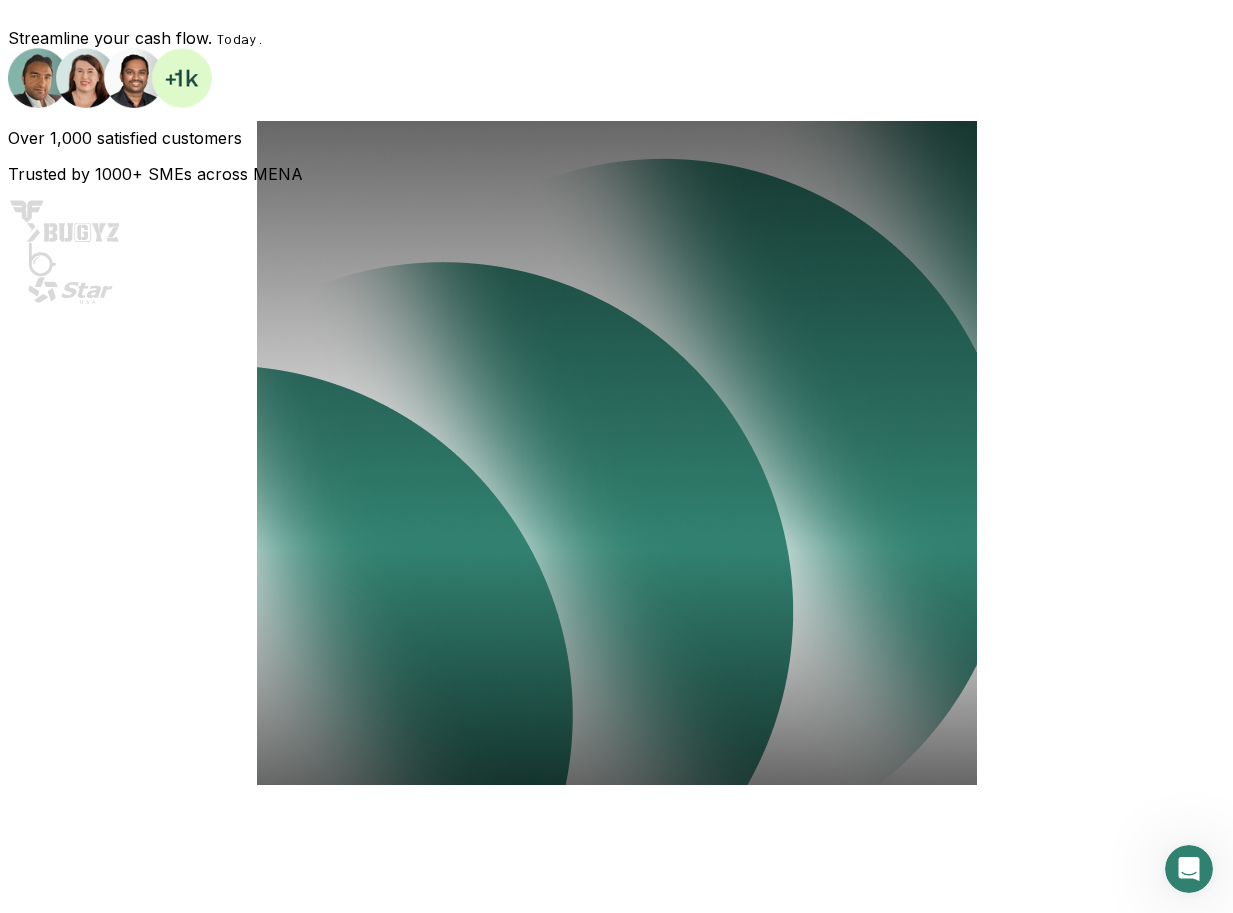 click on "Full name •" at bounding box center [79, 982] 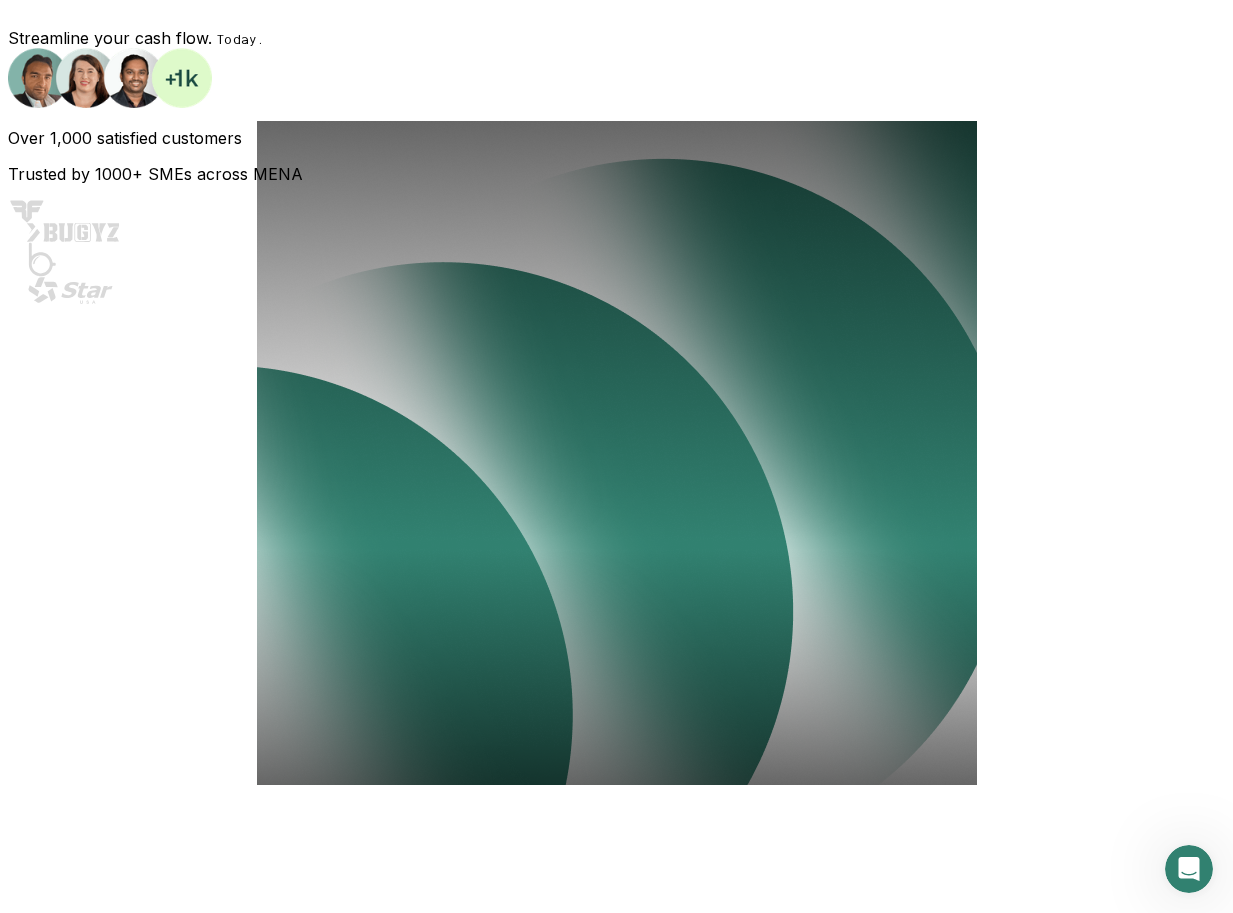 scroll, scrollTop: 55, scrollLeft: 0, axis: vertical 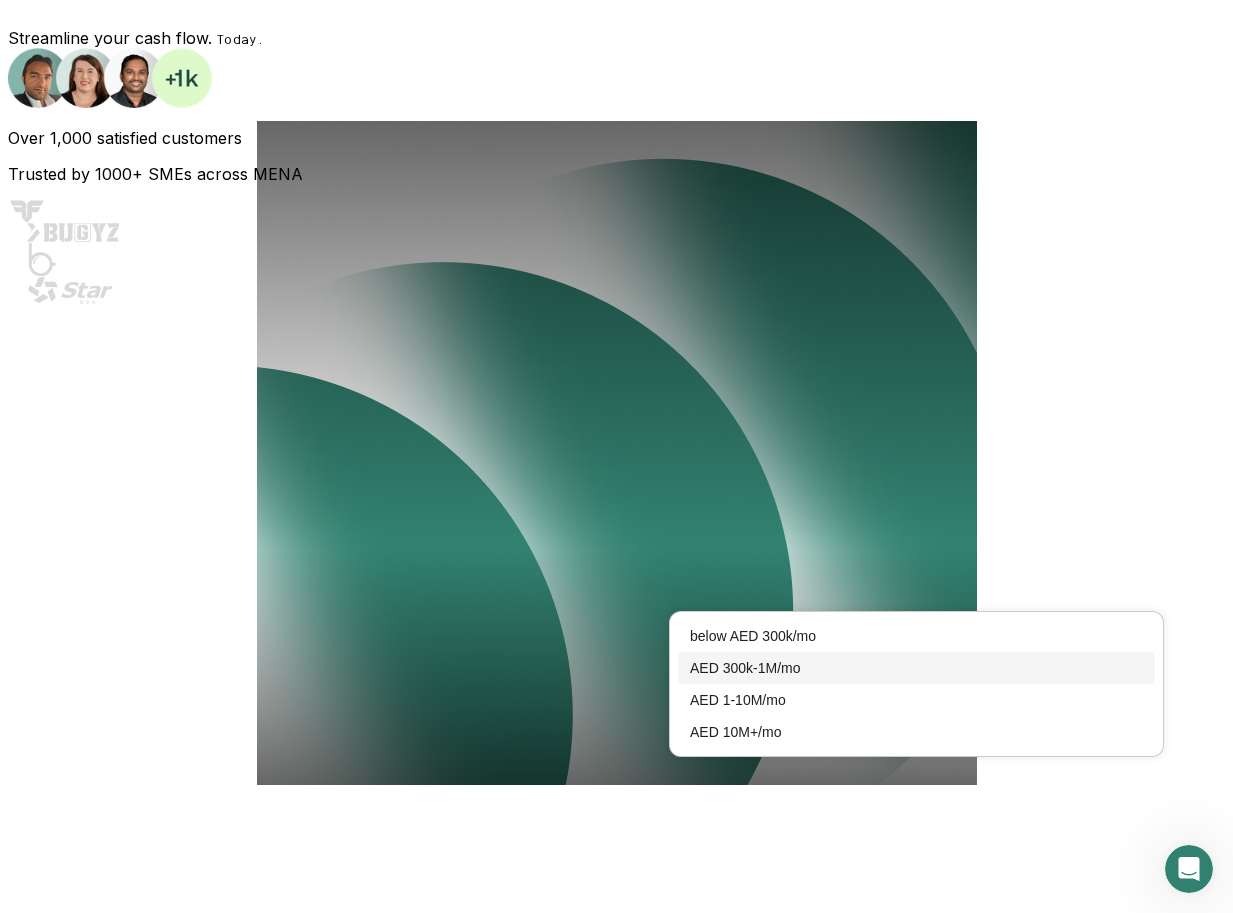 click on "AED 300k-1M/mo" at bounding box center [916, 668] 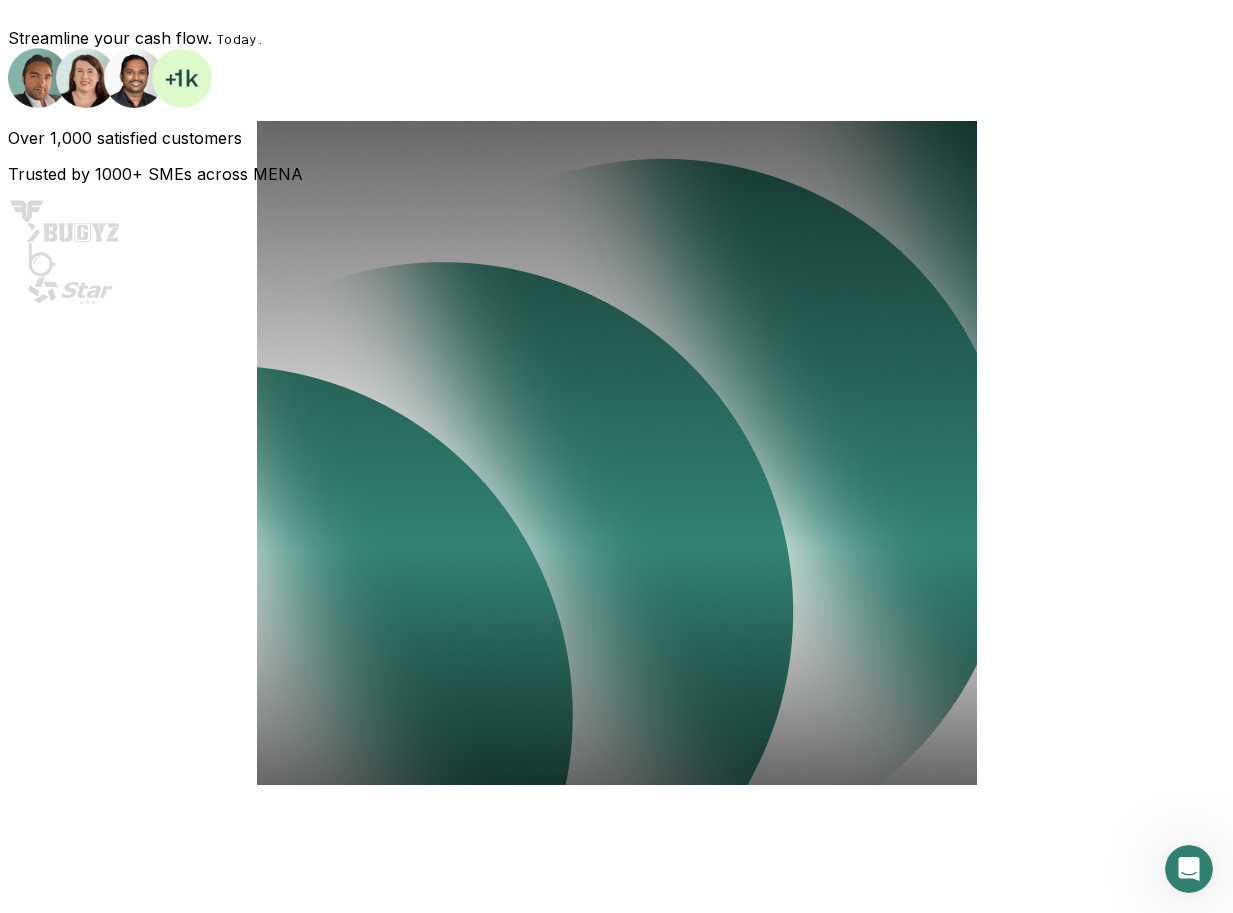 click on "How long has your business operated? •" at bounding box center [367, 1289] 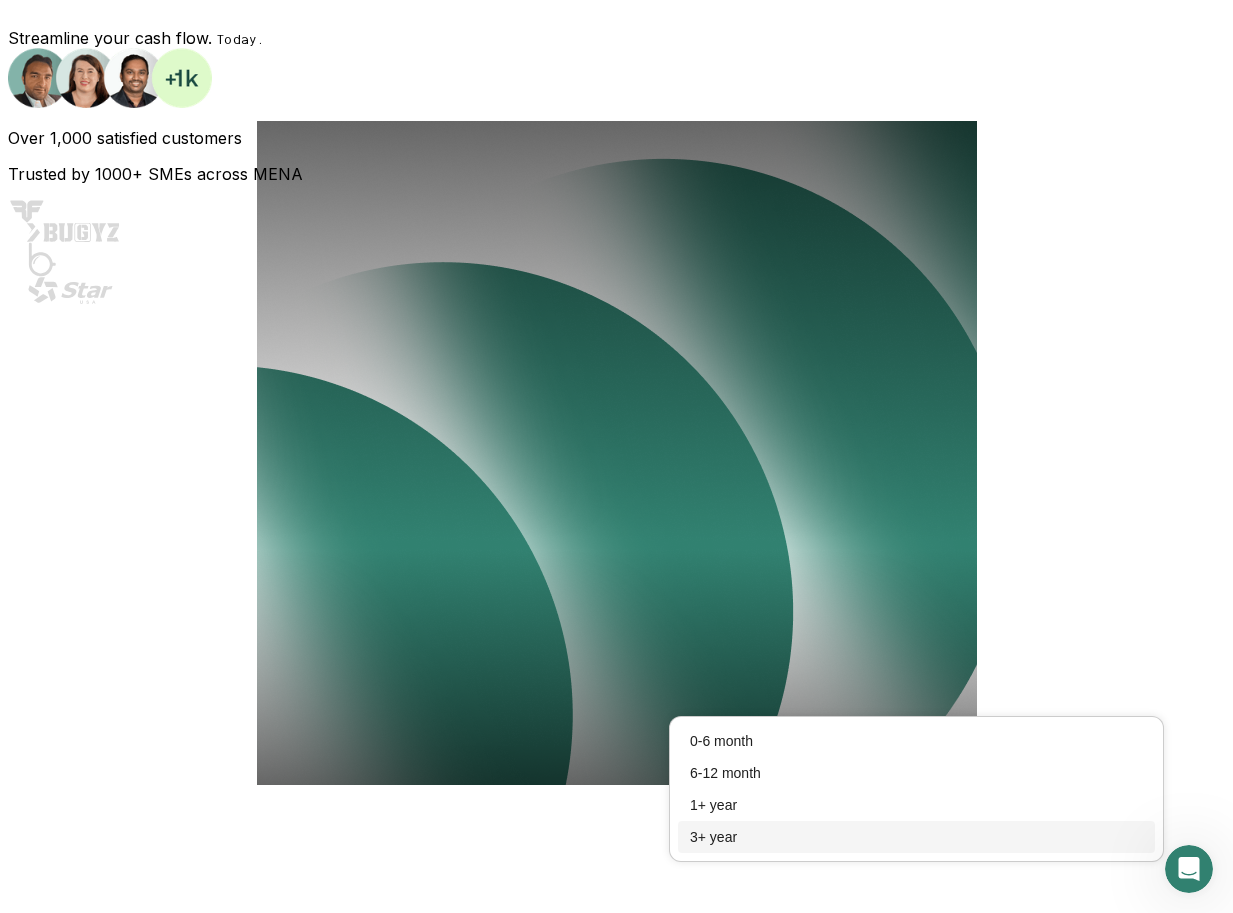 click on "3+ year" at bounding box center [916, 837] 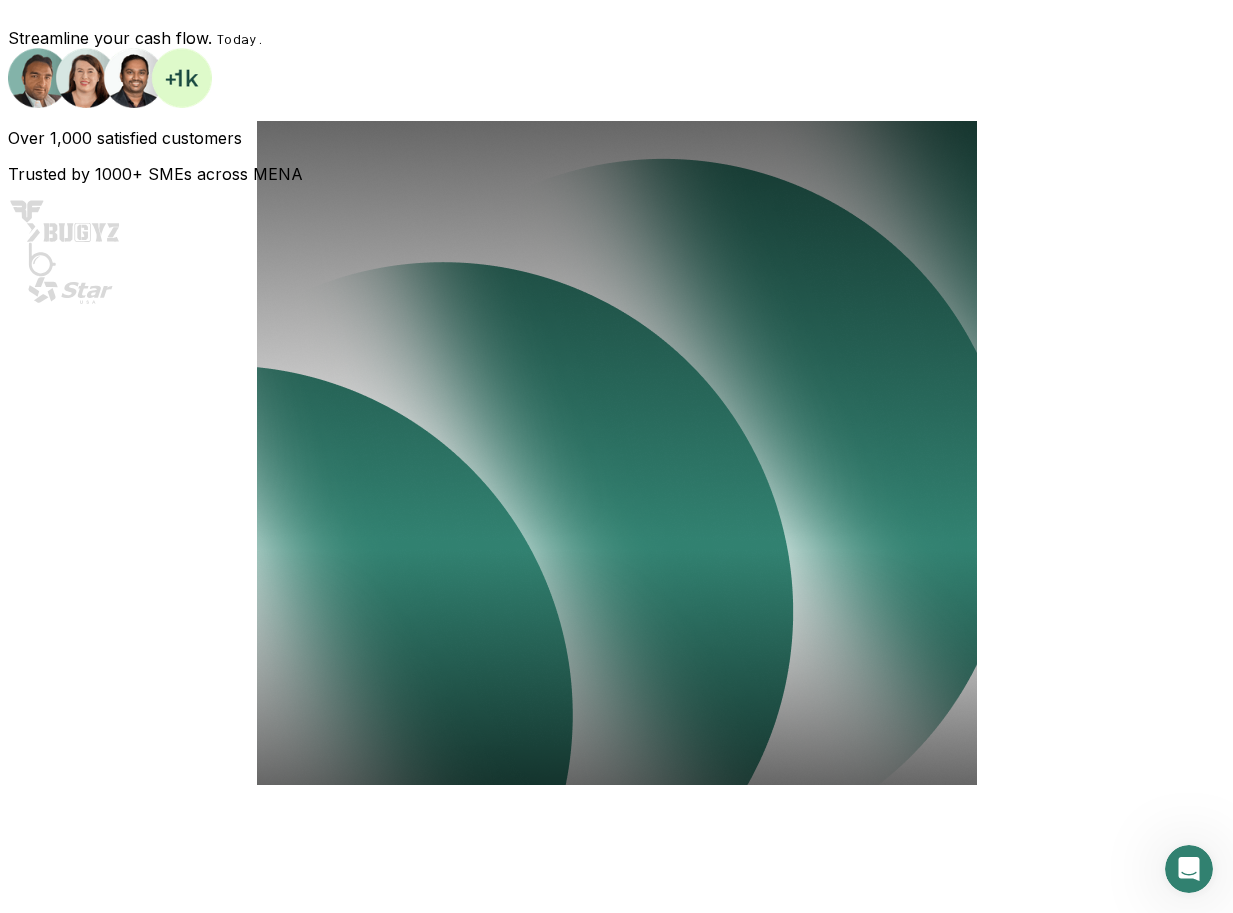 click on "Job Role •" at bounding box center [79, 1257] 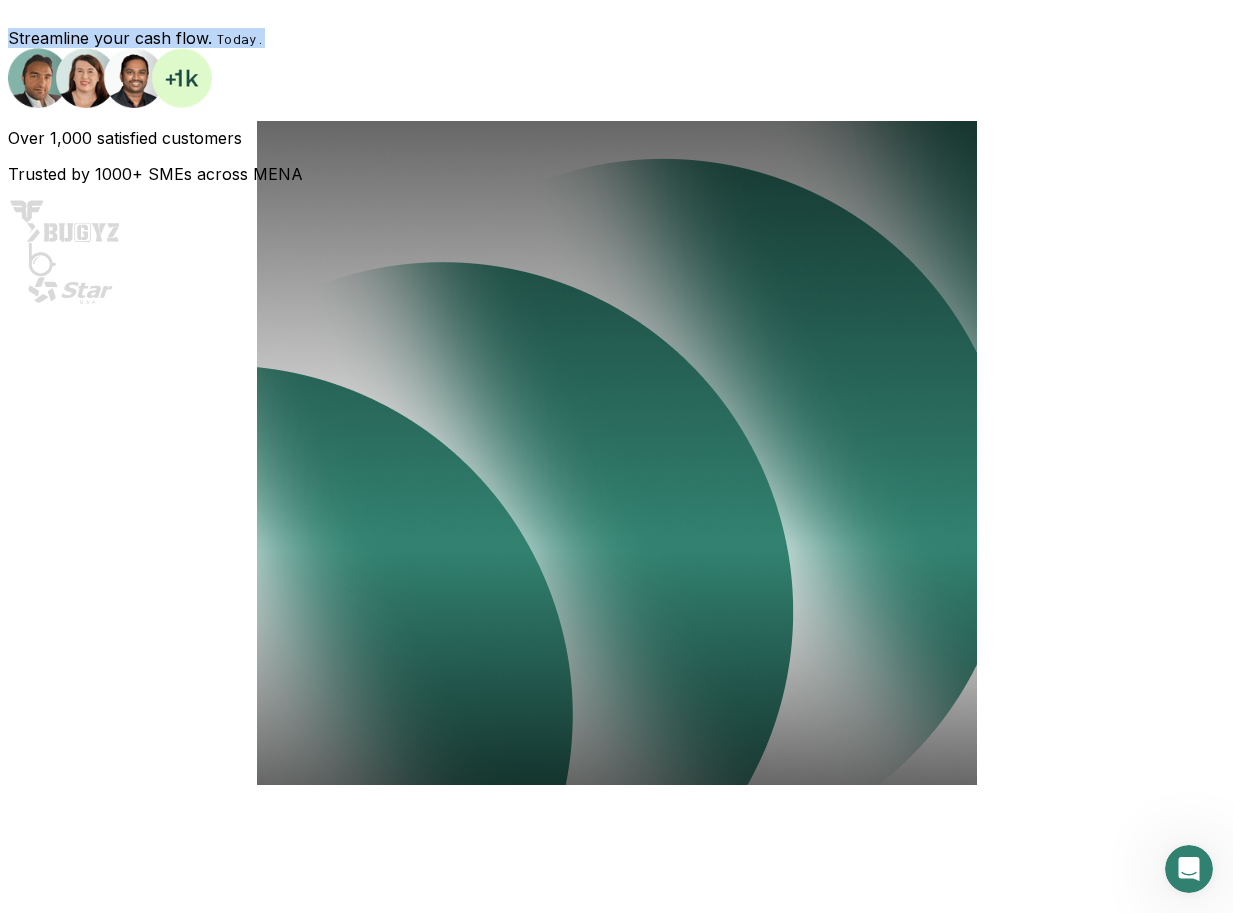 drag, startPoint x: 40, startPoint y: 118, endPoint x: 171, endPoint y: 212, distance: 161.23586 